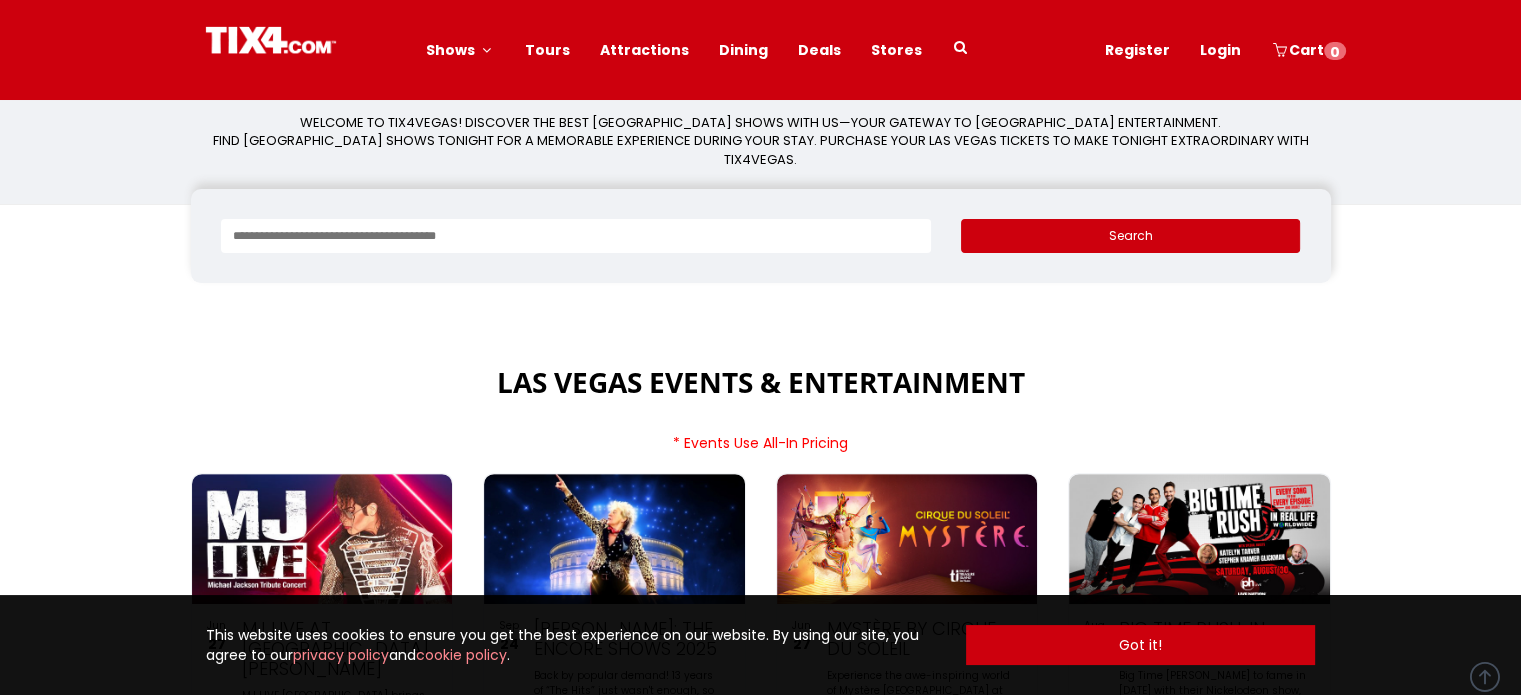 scroll, scrollTop: 0, scrollLeft: 0, axis: both 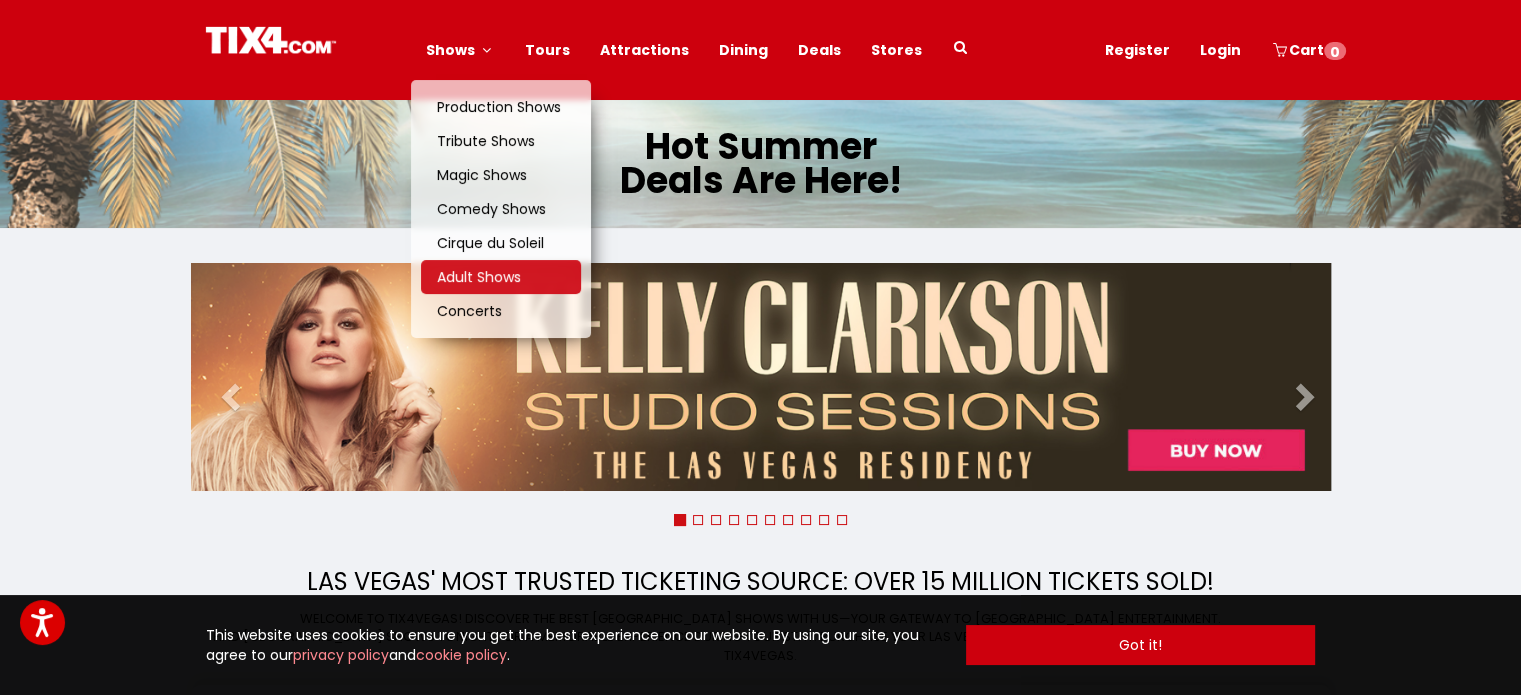 click on "Adult Shows" at bounding box center [479, 277] 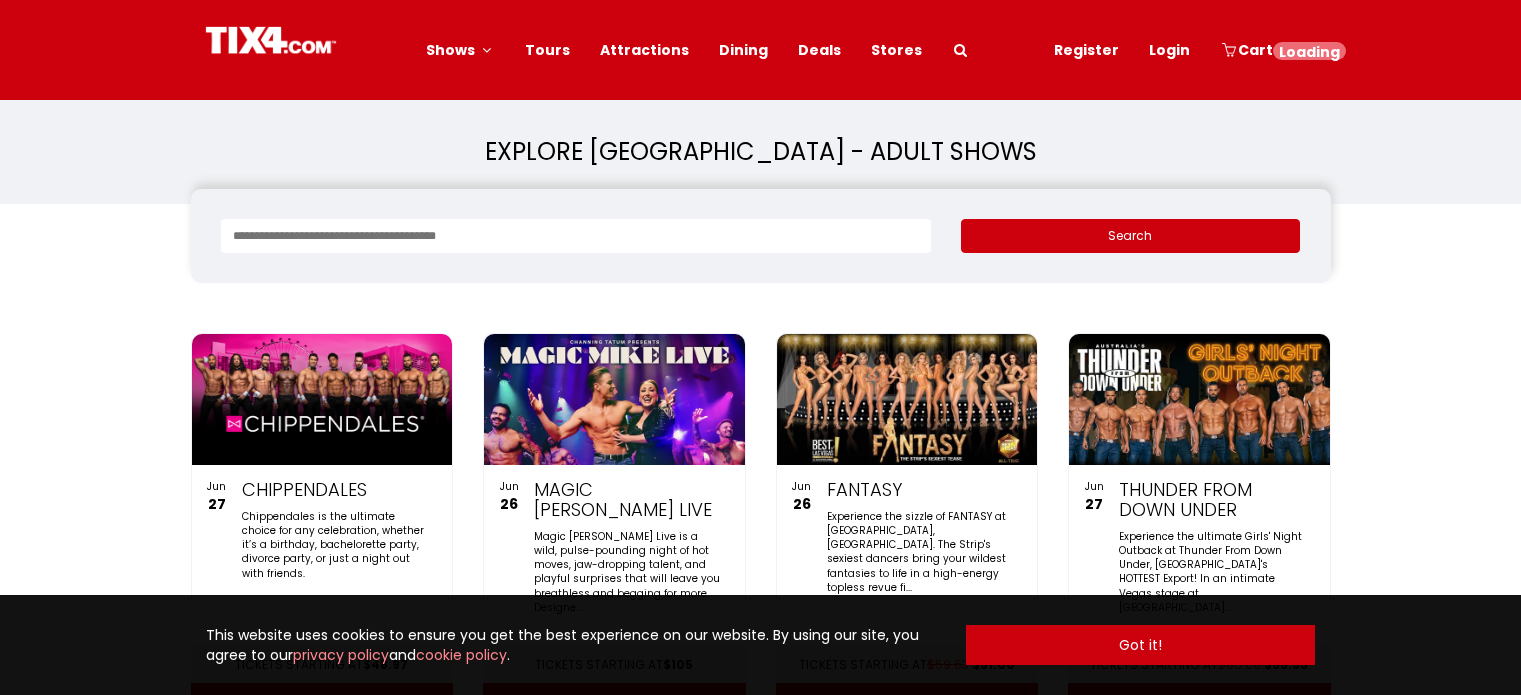 scroll, scrollTop: 0, scrollLeft: 0, axis: both 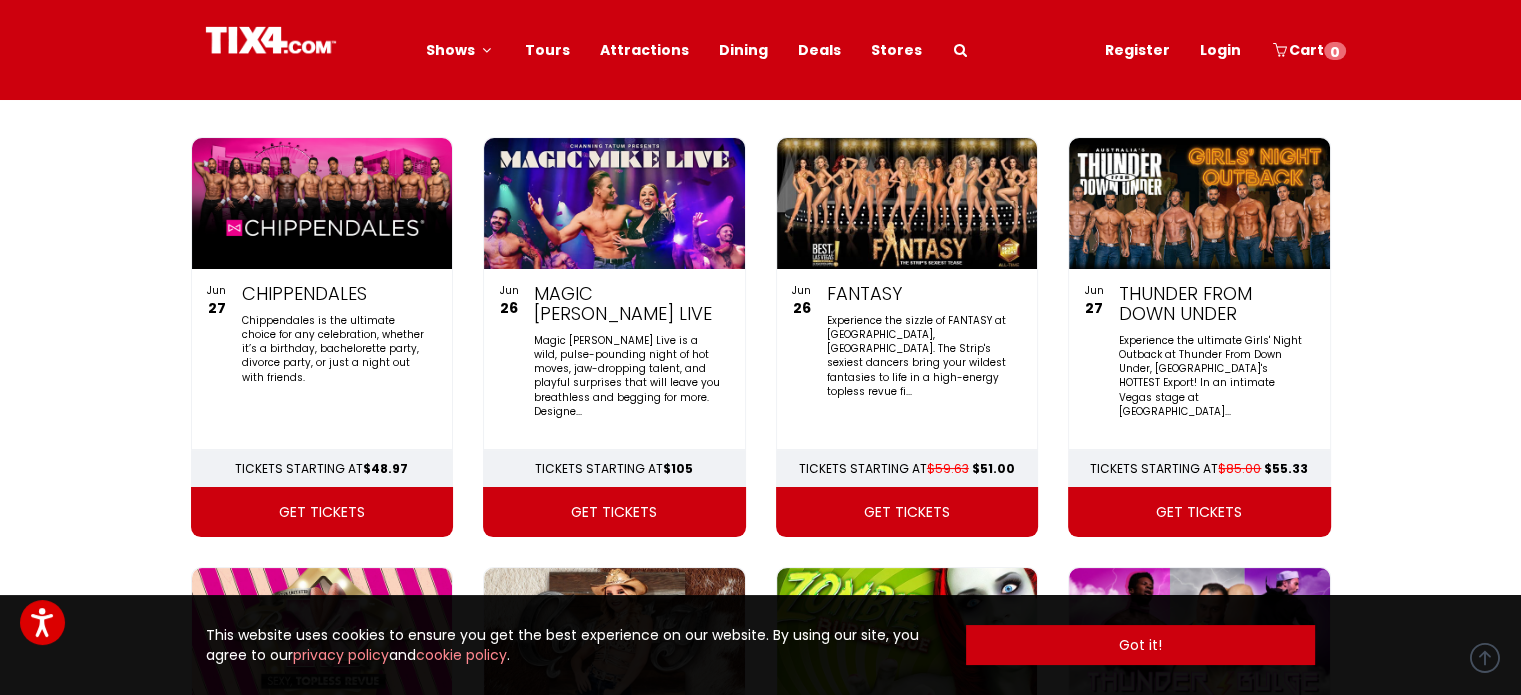 click on "get tickets" at bounding box center [907, 512] 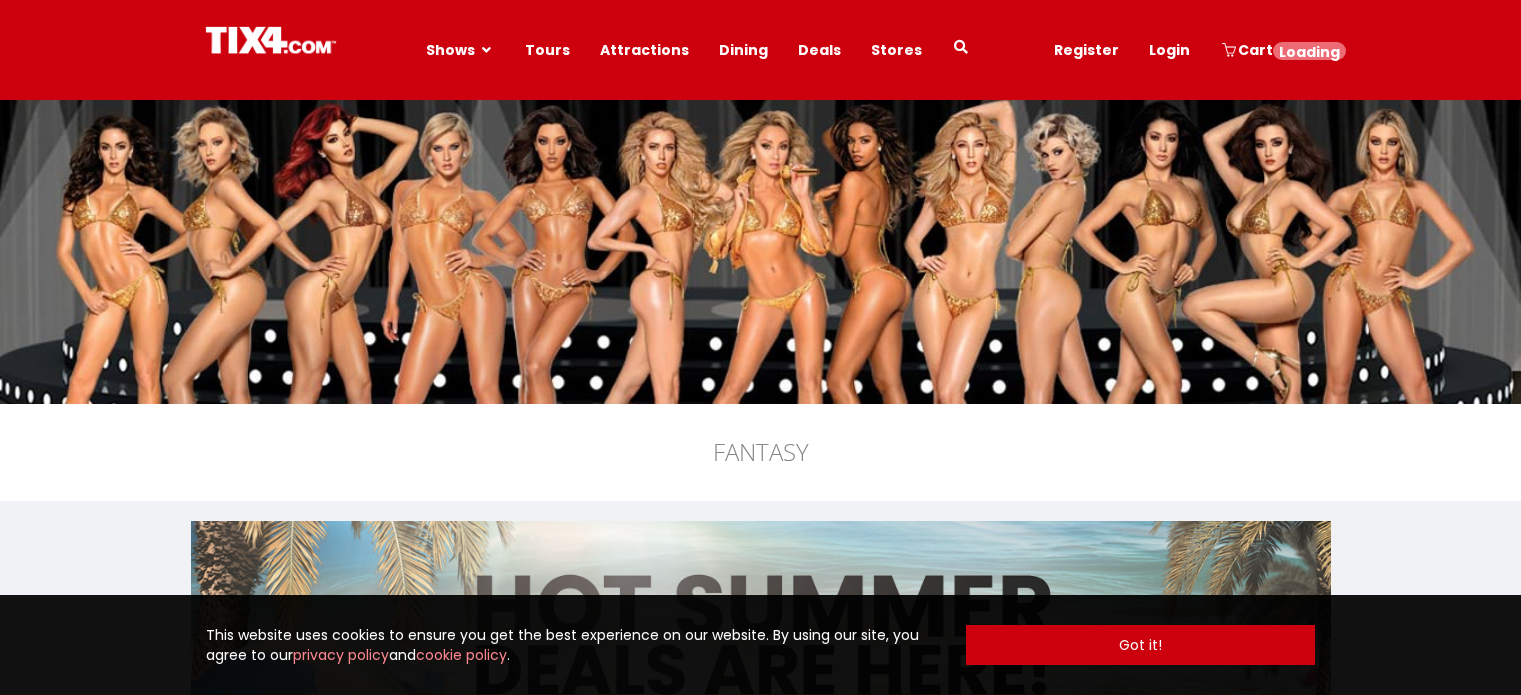 scroll, scrollTop: 0, scrollLeft: 0, axis: both 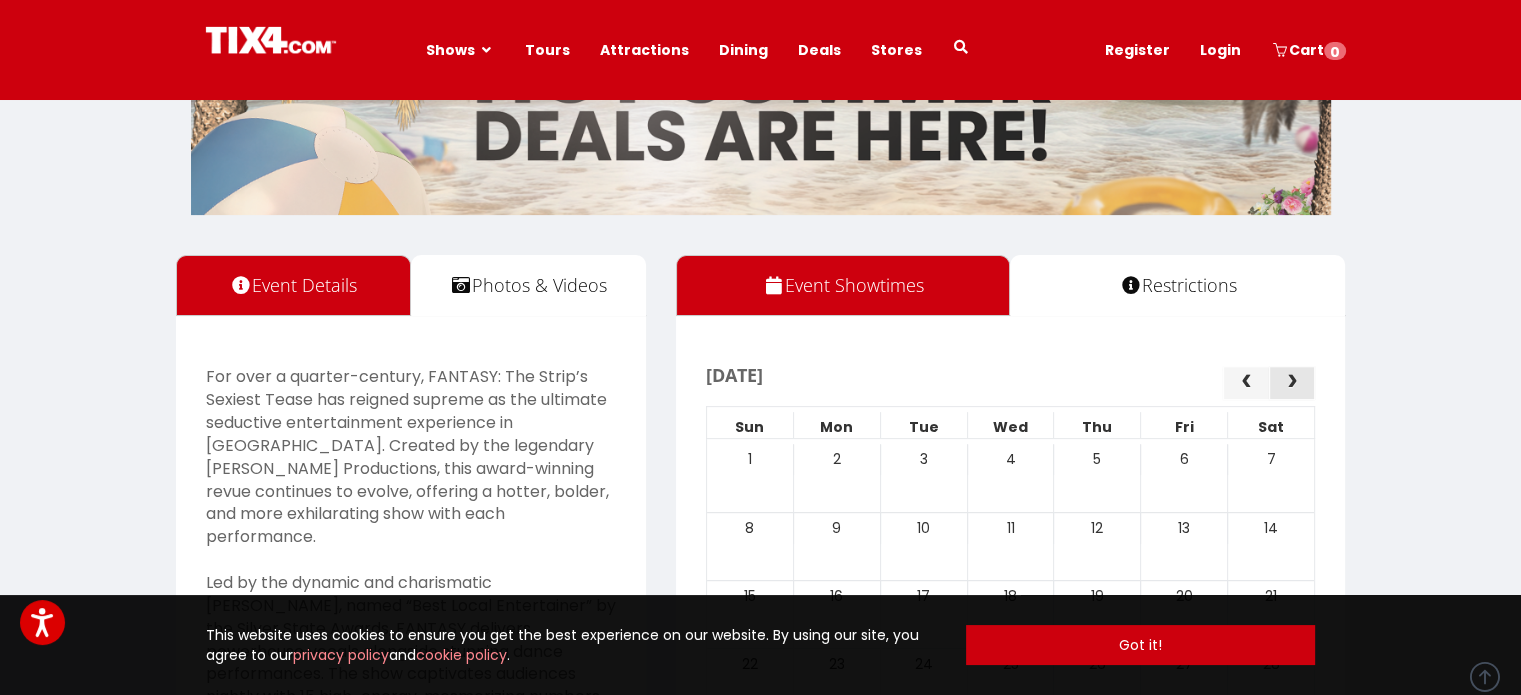 click at bounding box center (1292, 382) 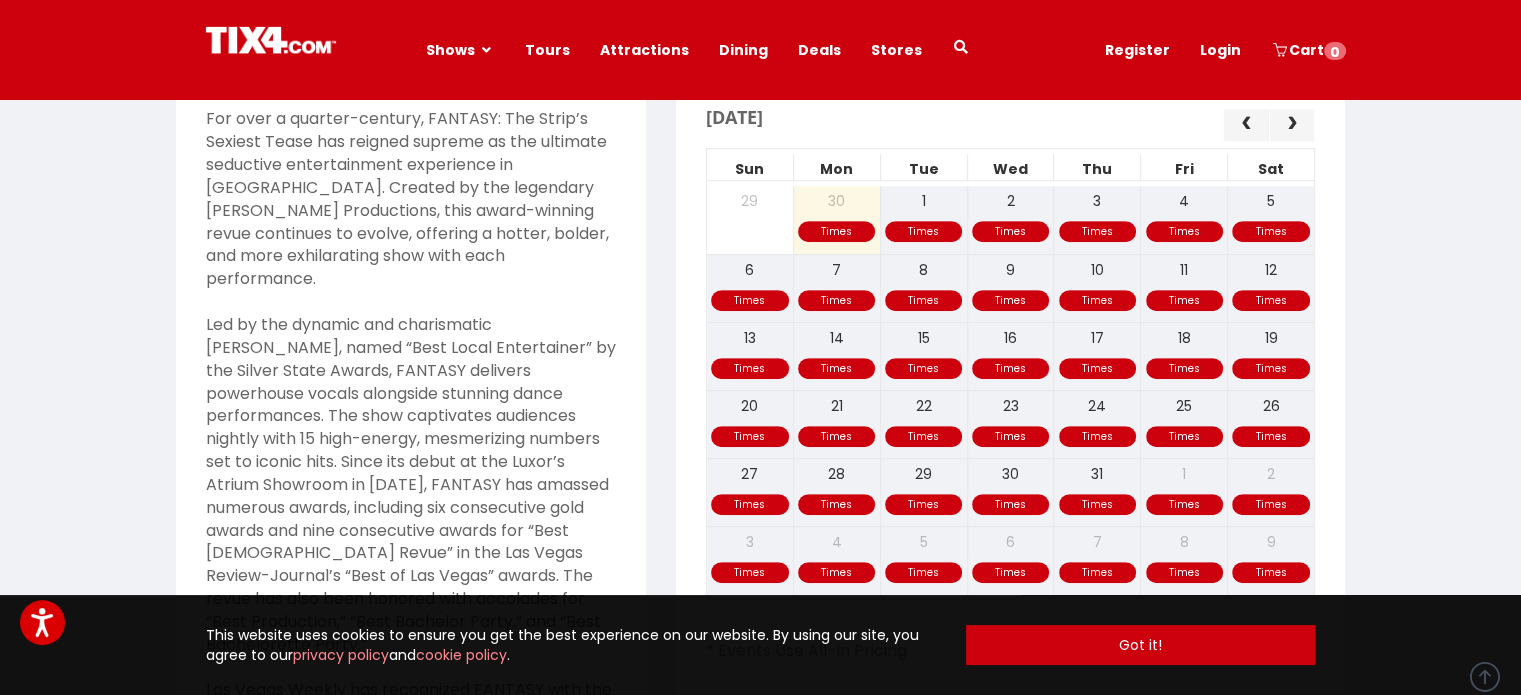 scroll, scrollTop: 792, scrollLeft: 0, axis: vertical 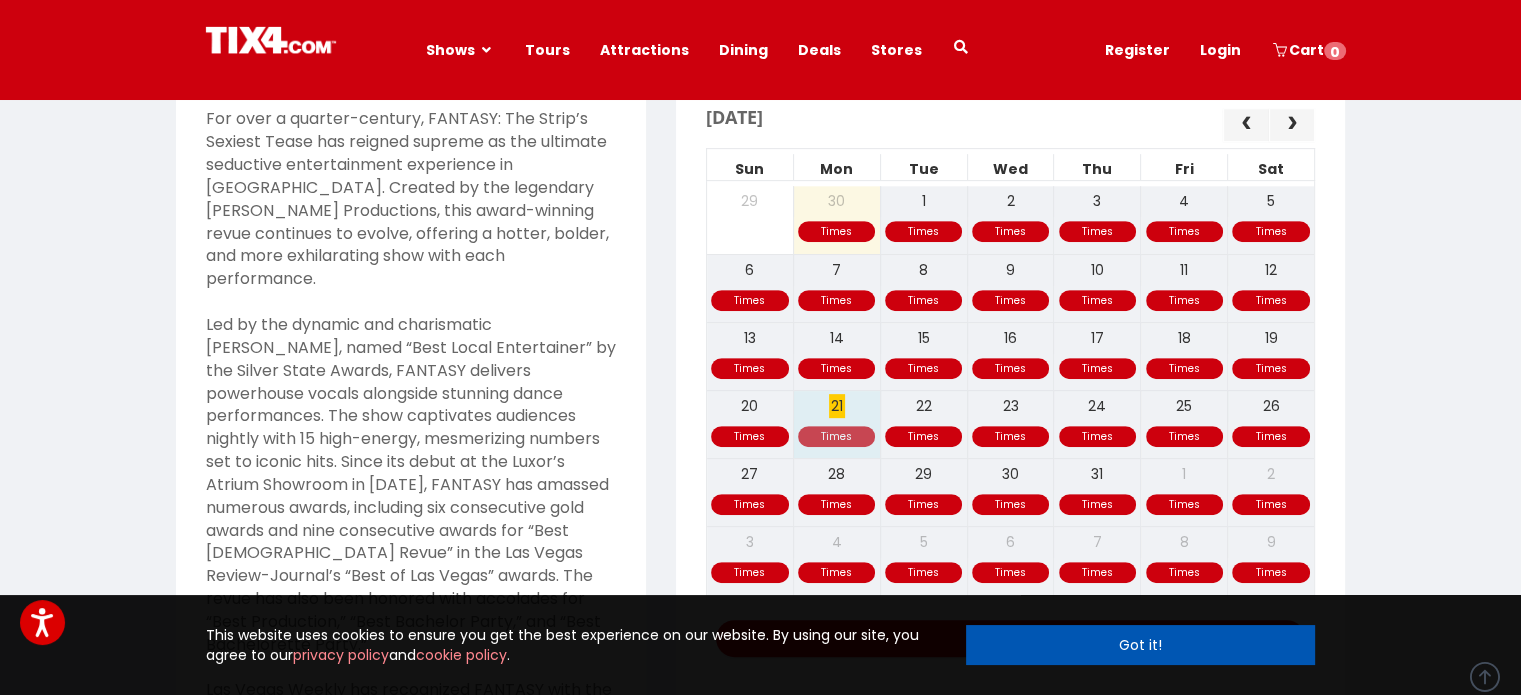 click on "Got it!" at bounding box center (1141, 645) 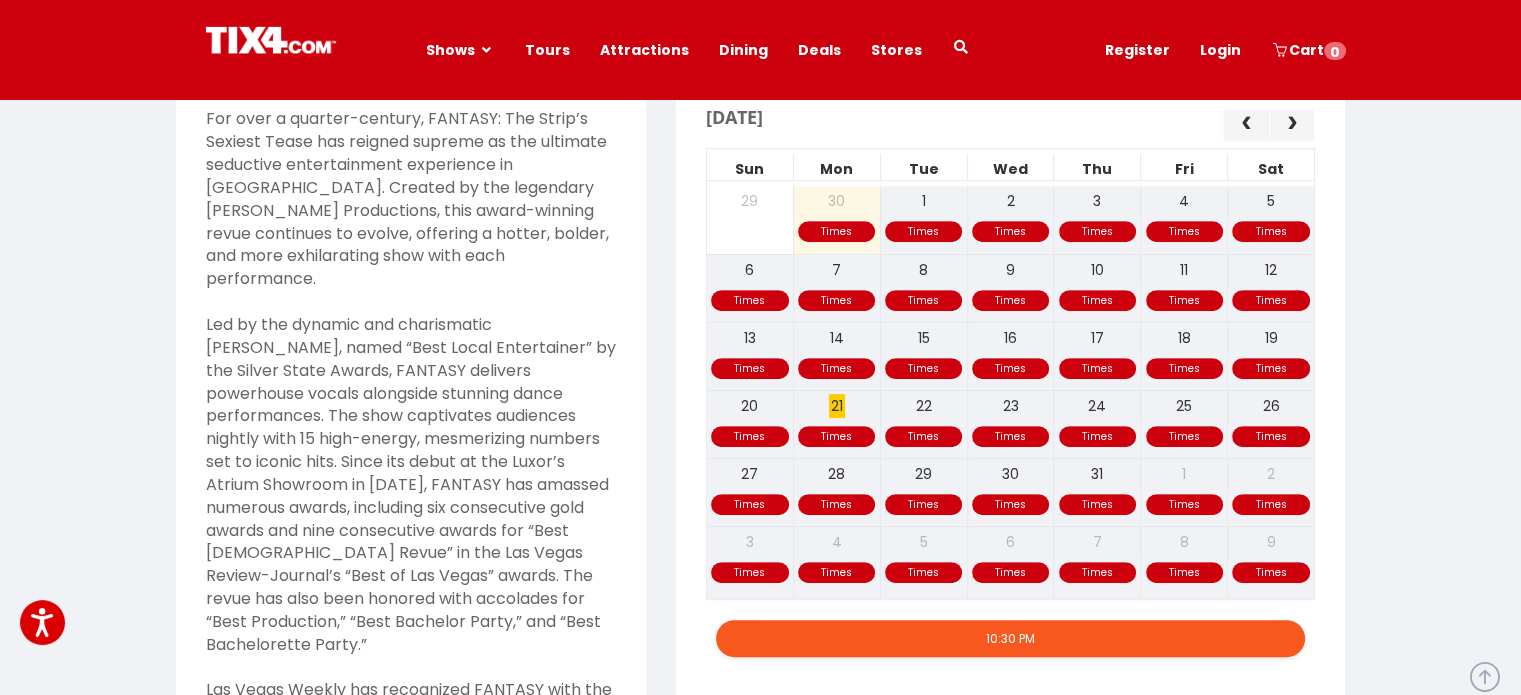 click on "10:30 PM" at bounding box center [1011, 638] 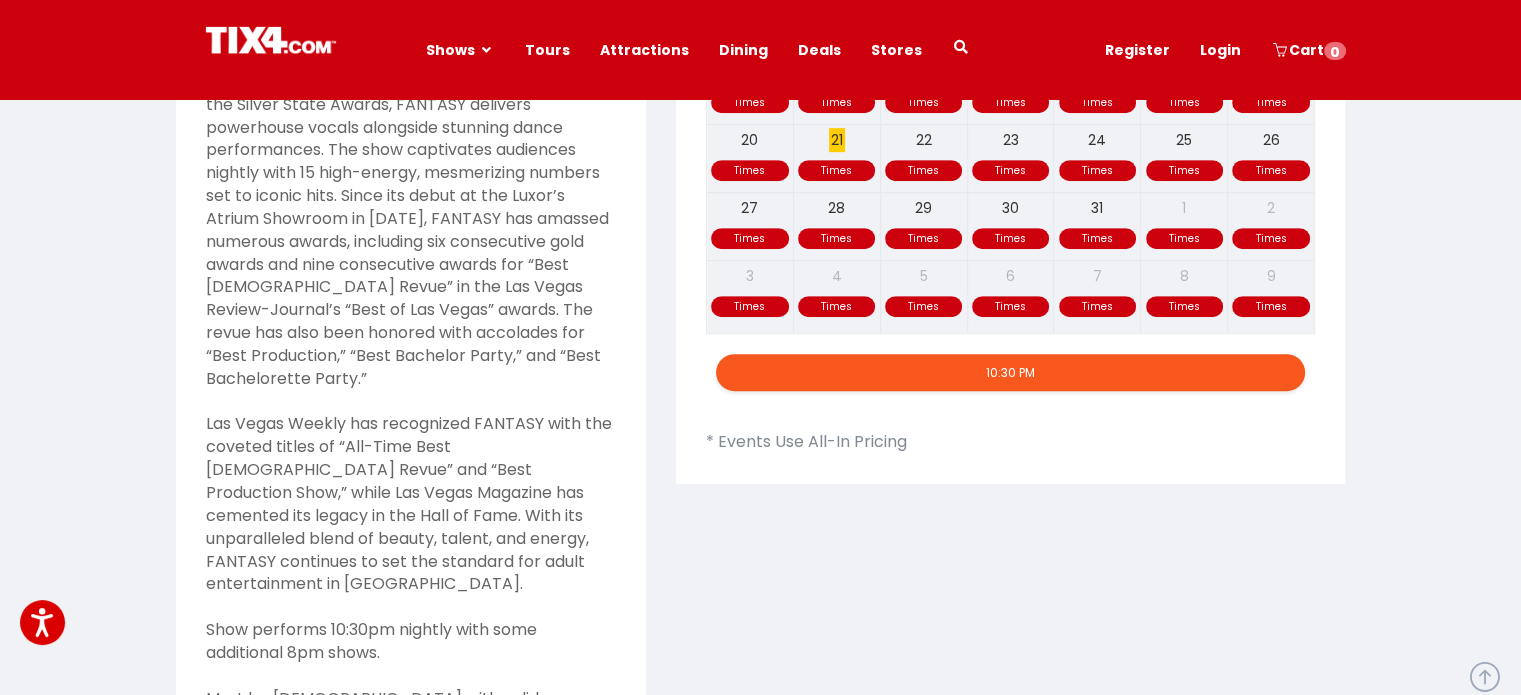 scroll, scrollTop: 1148, scrollLeft: 0, axis: vertical 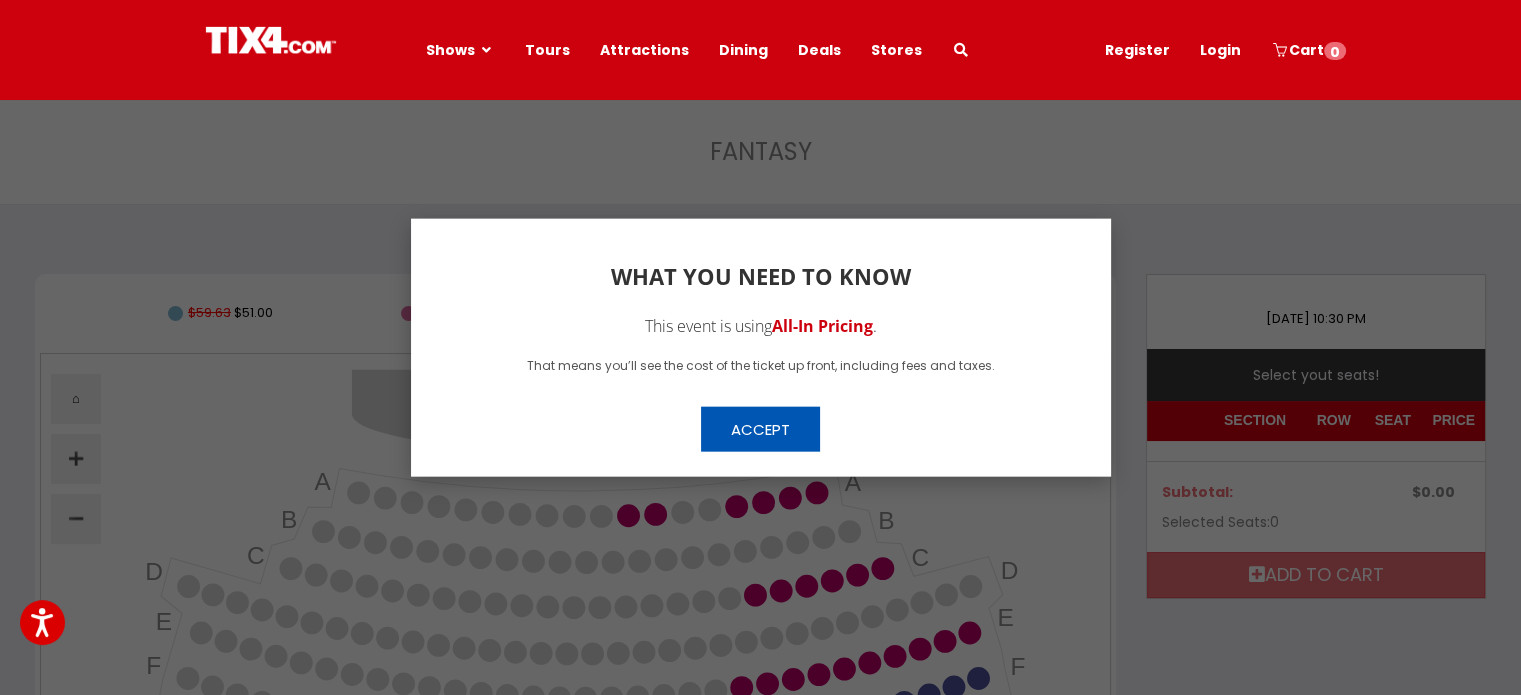 click on "Accept" at bounding box center (760, 428) 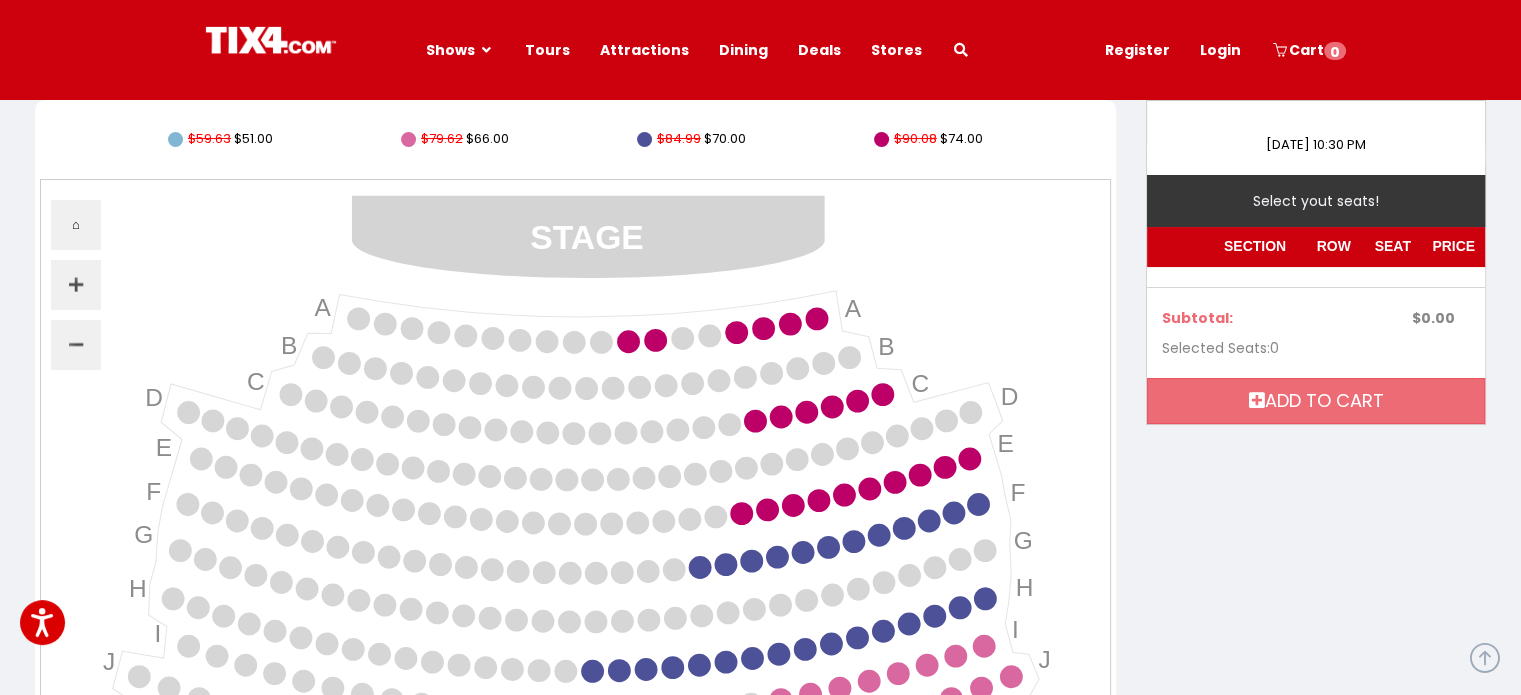 scroll, scrollTop: 175, scrollLeft: 0, axis: vertical 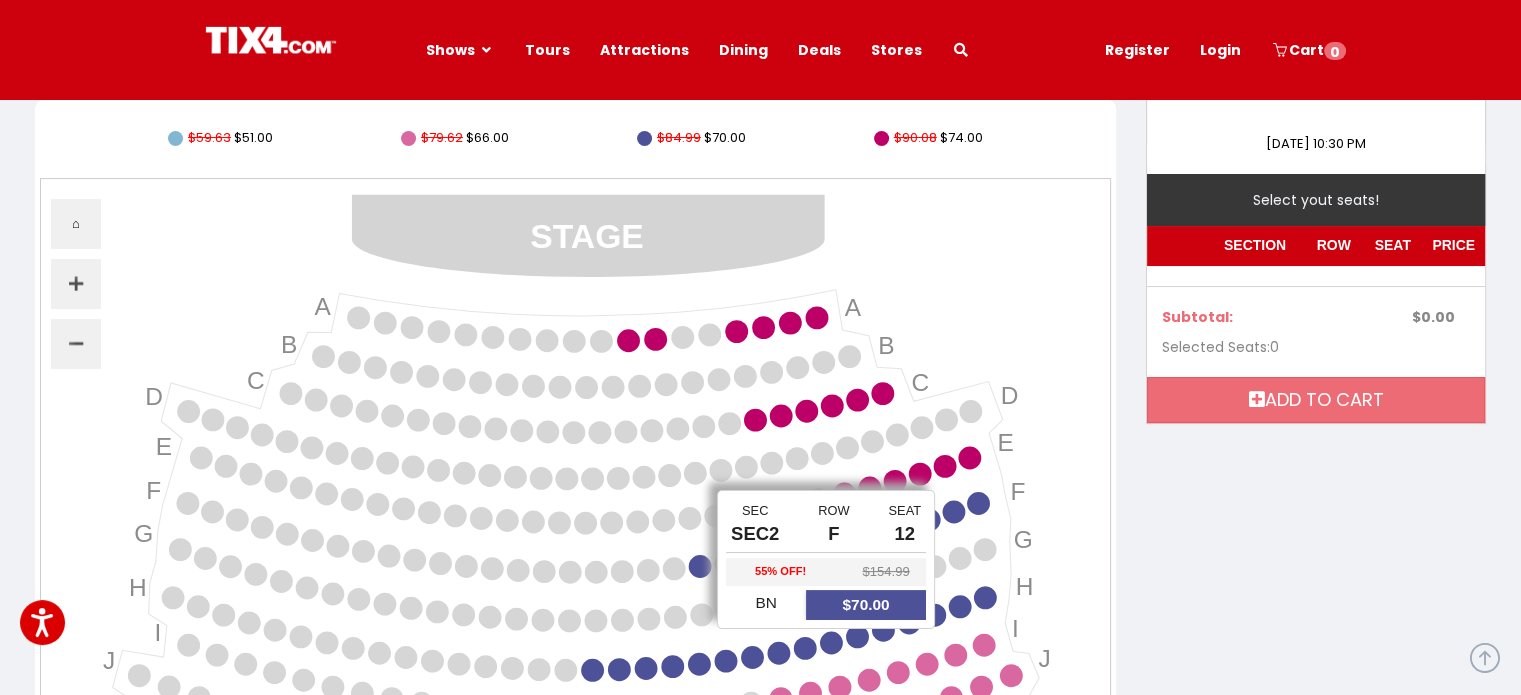 click 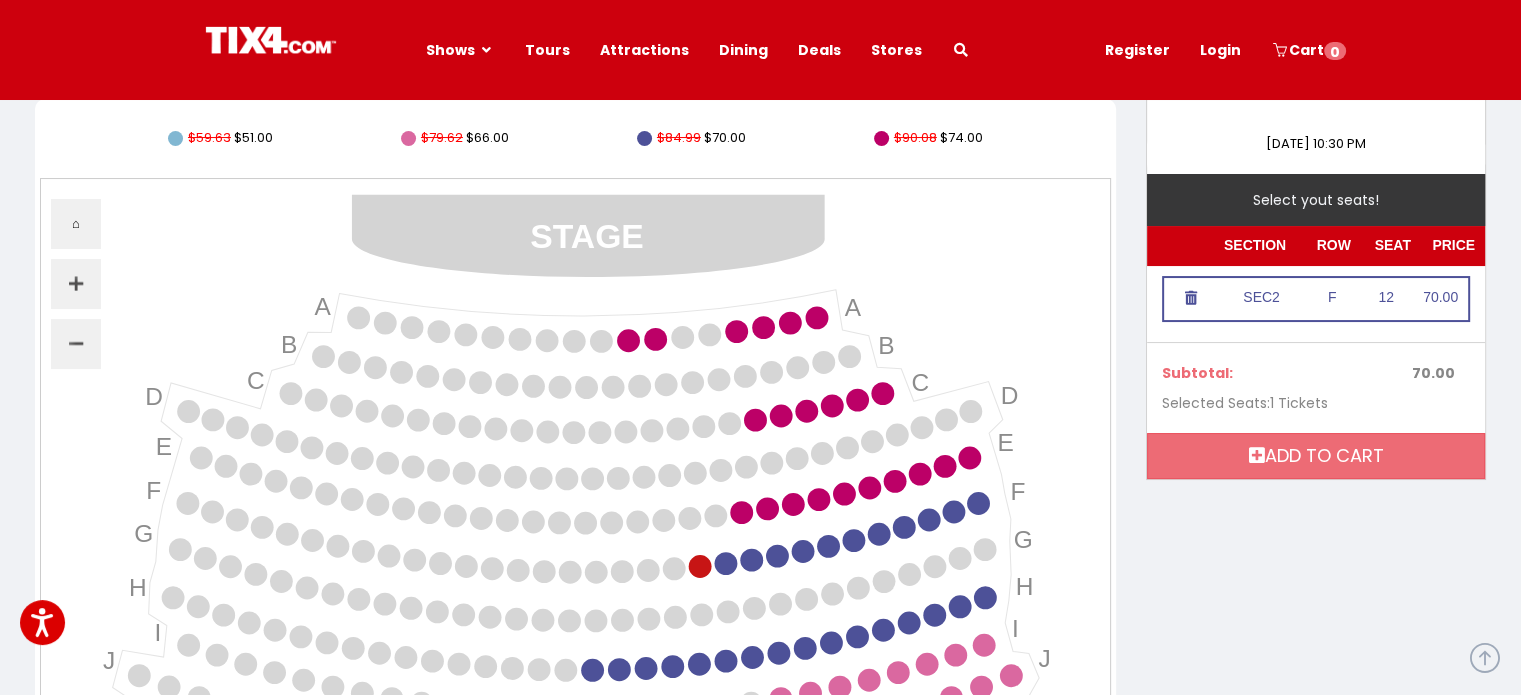 click at bounding box center (1191, 298) 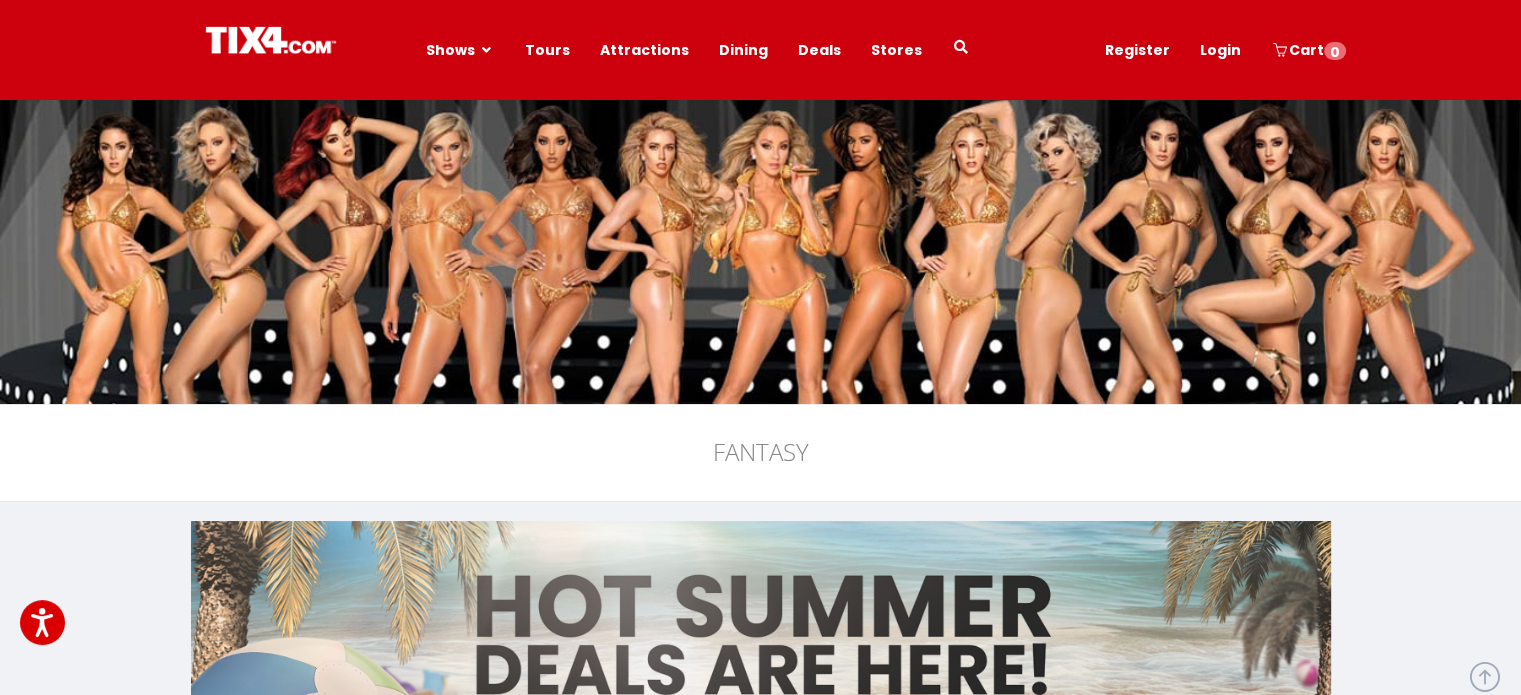 scroll, scrollTop: 542, scrollLeft: 0, axis: vertical 